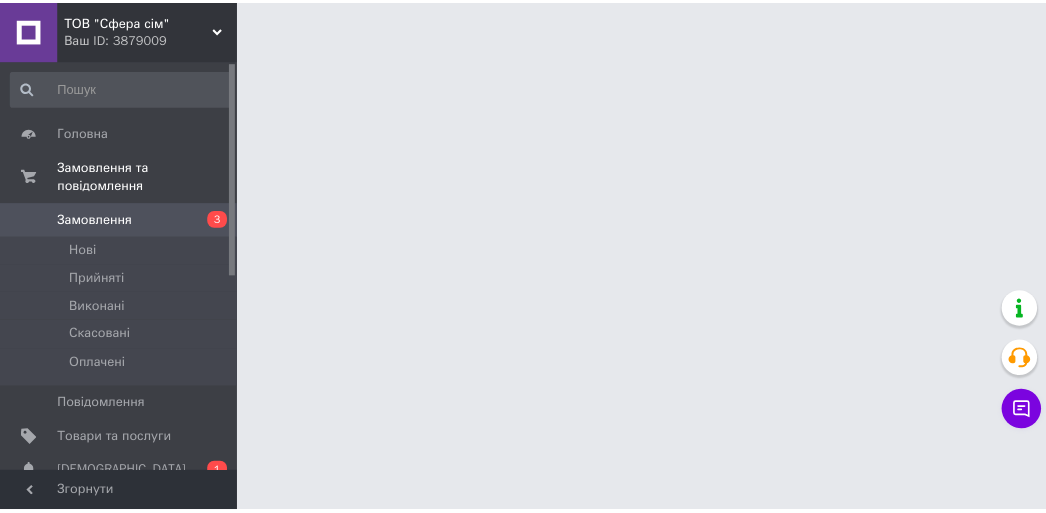 scroll, scrollTop: 0, scrollLeft: 0, axis: both 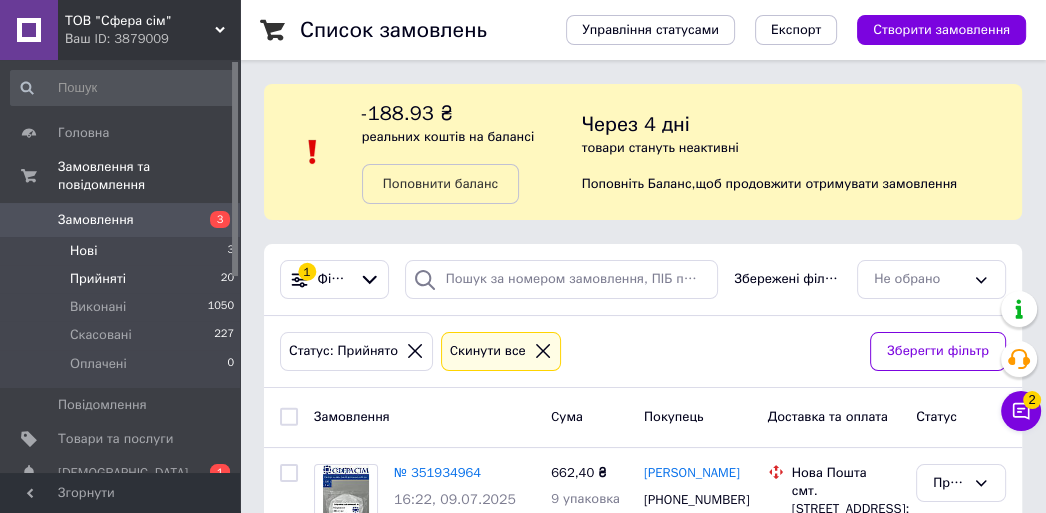 click on "Нові" at bounding box center [83, 251] 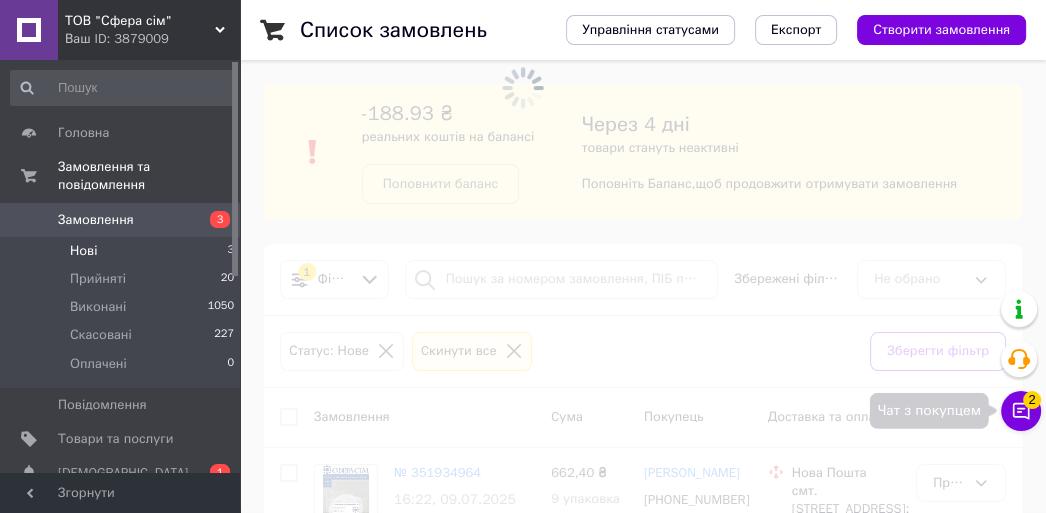 click 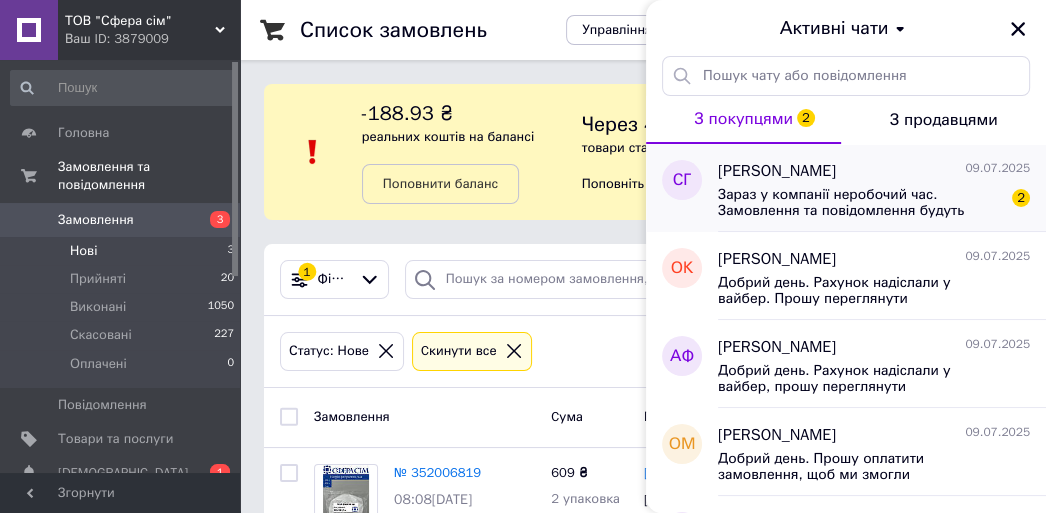 click on "Зараз у компанії неробочий час. Замовлення та повідомлення будуть оброблені з 09:00 найближчого робочого дня (завтра, 10.07)" at bounding box center (860, 203) 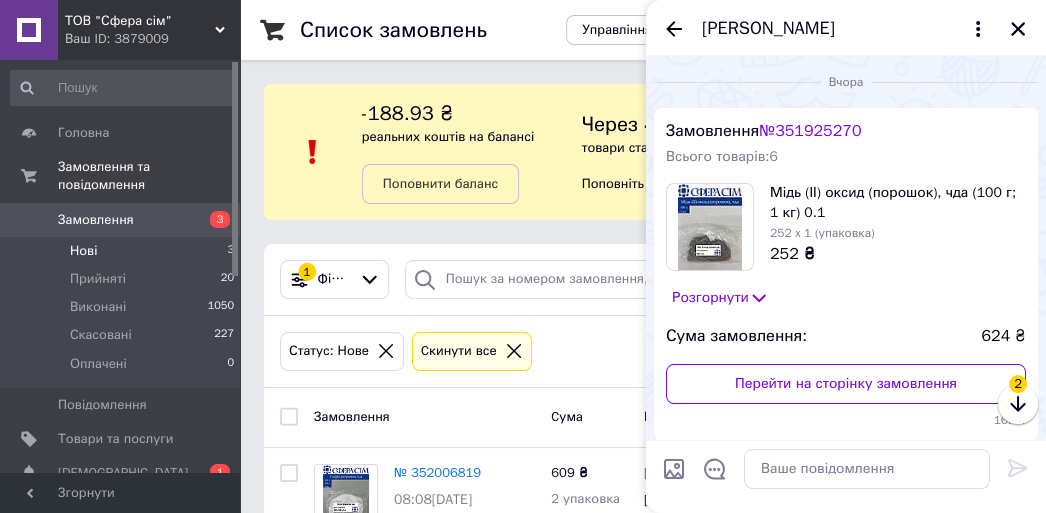 scroll, scrollTop: 363, scrollLeft: 0, axis: vertical 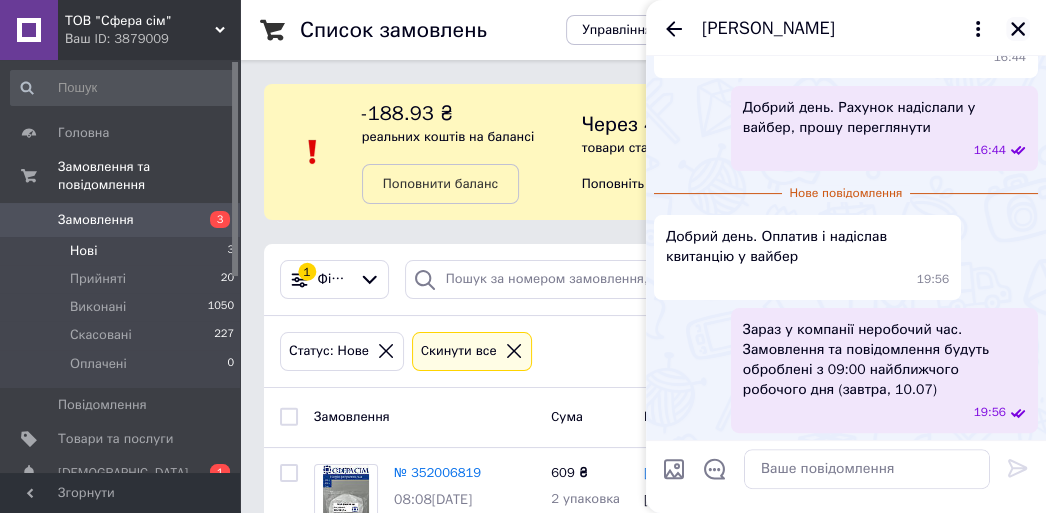 click 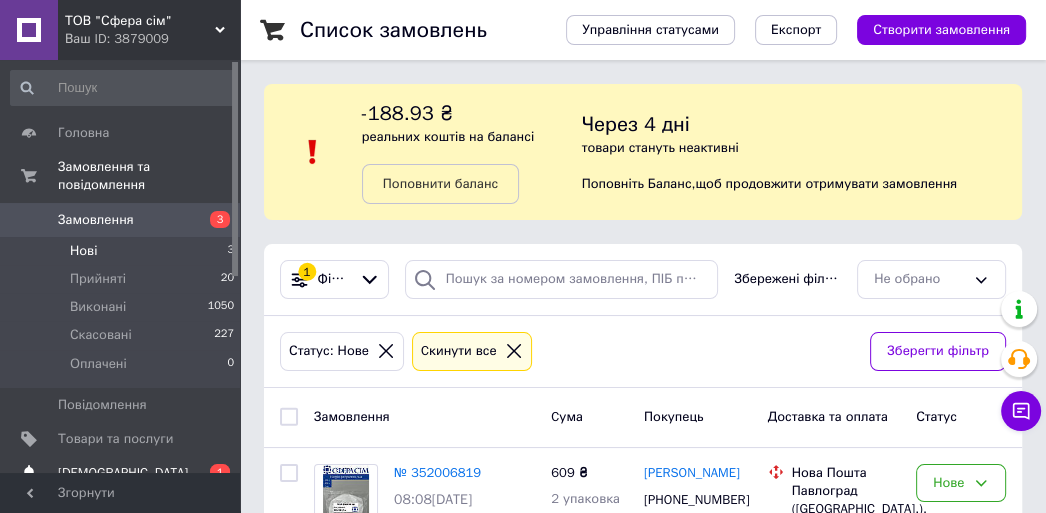 click on "[DEMOGRAPHIC_DATA]" at bounding box center [123, 473] 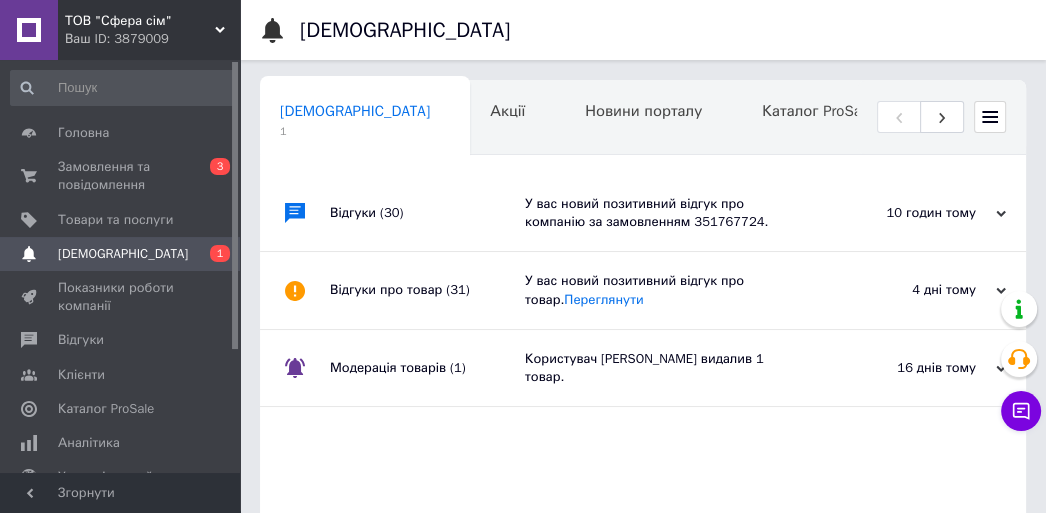 scroll, scrollTop: 0, scrollLeft: 10, axis: horizontal 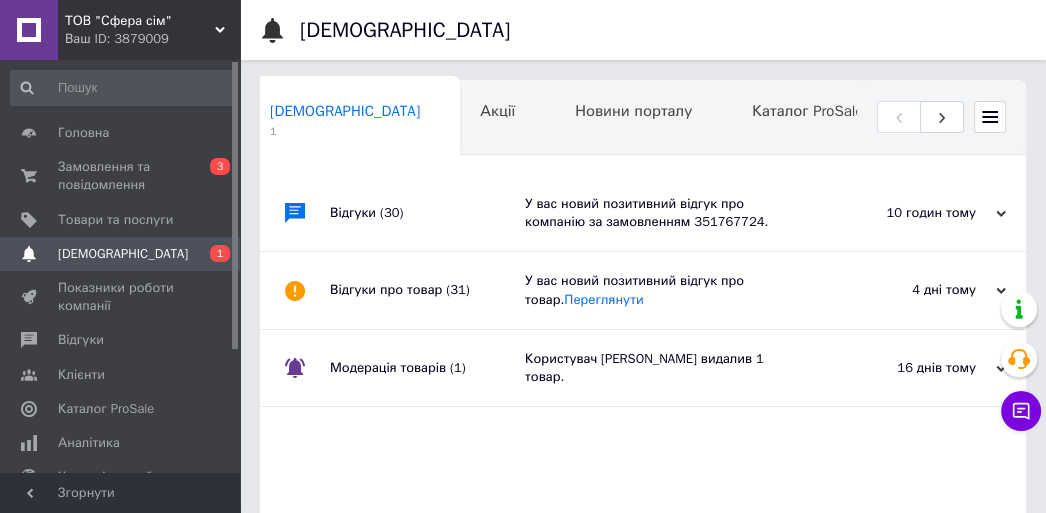 click on "У вас новий позитивний відгук про компанію за замовленням 351767724." at bounding box center (665, 213) 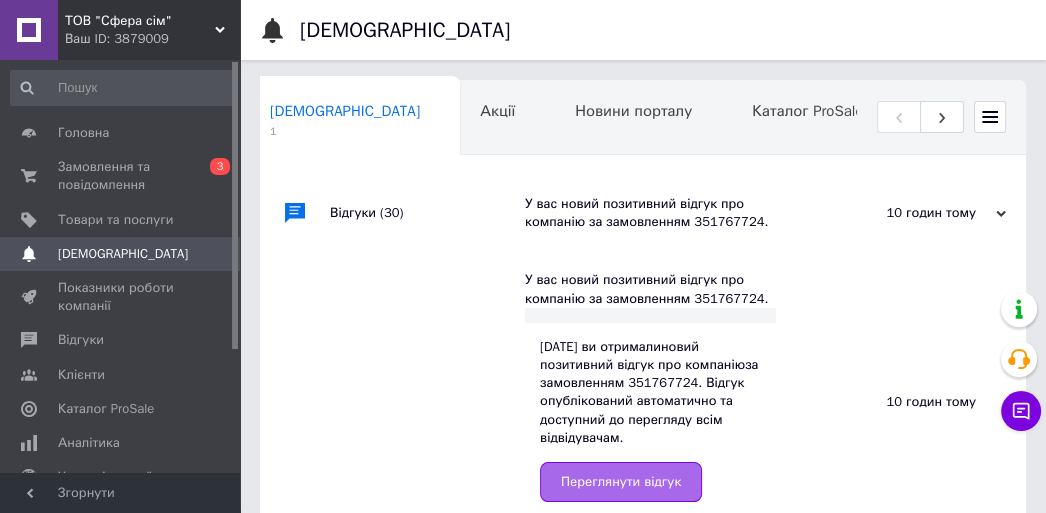 click on "Переглянути відгук" at bounding box center (621, 482) 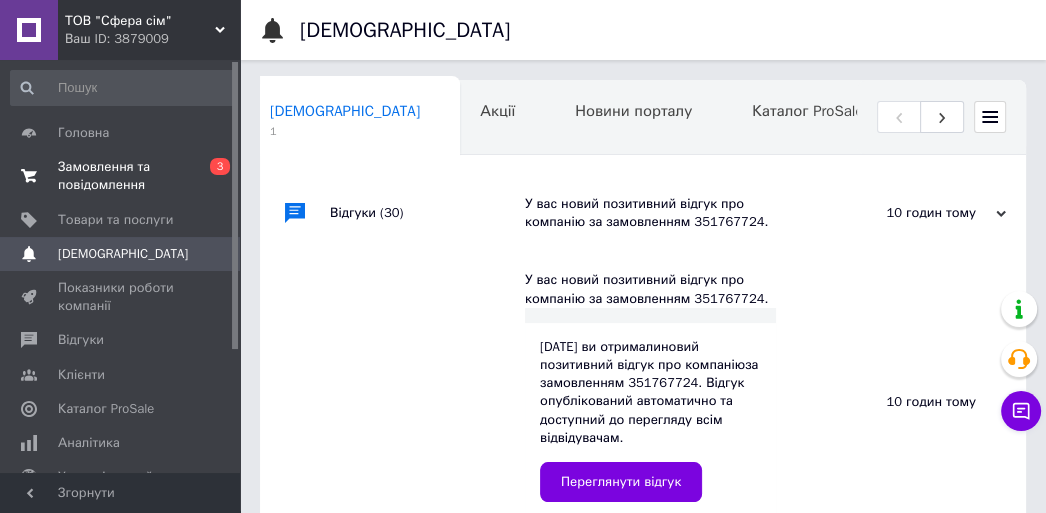 click on "Замовлення та повідомлення" at bounding box center (121, 176) 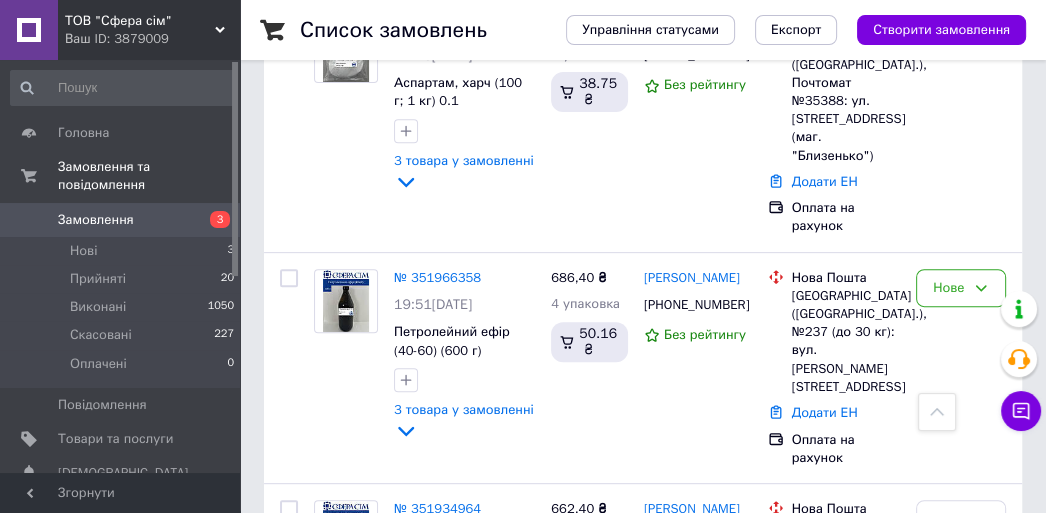 scroll, scrollTop: 636, scrollLeft: 0, axis: vertical 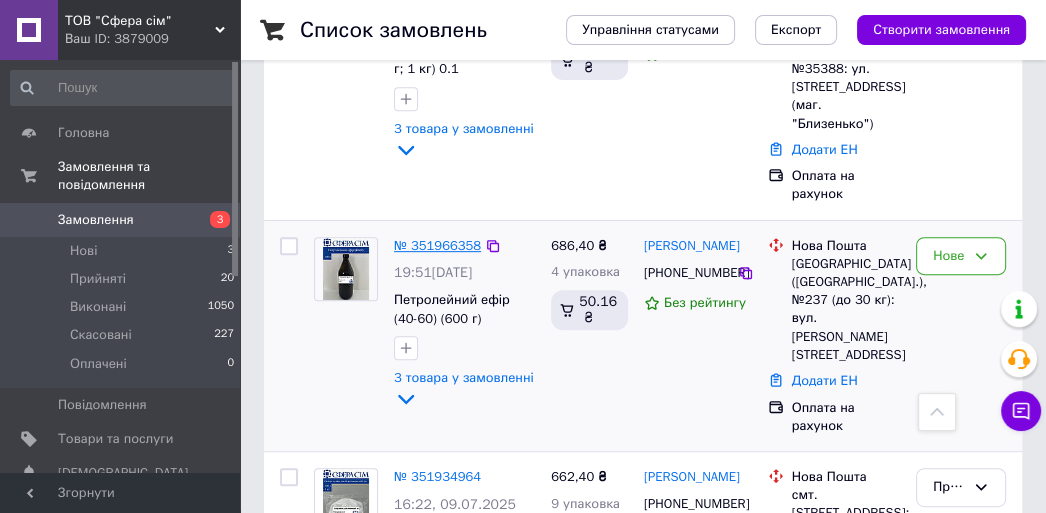 click on "№ 351966358" at bounding box center [437, 245] 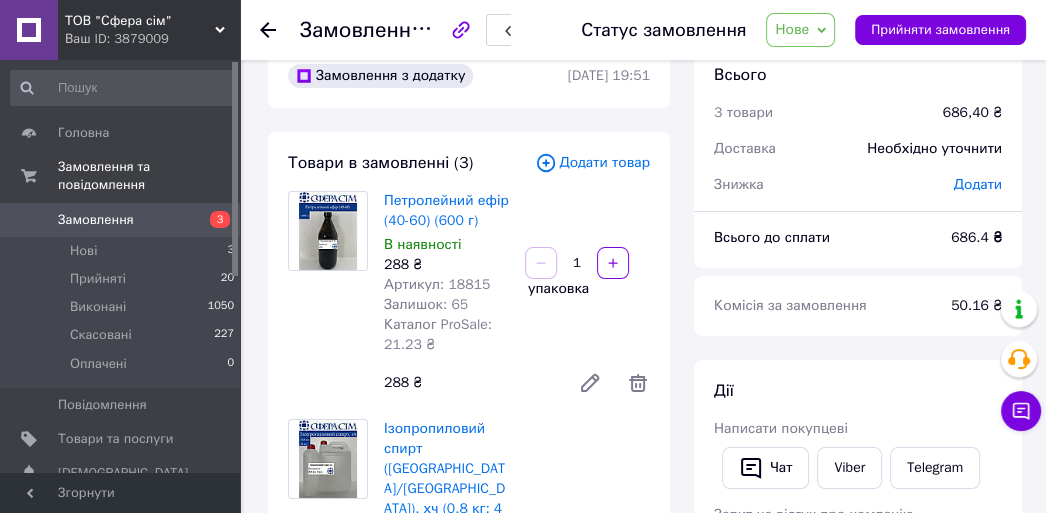 scroll, scrollTop: 0, scrollLeft: 0, axis: both 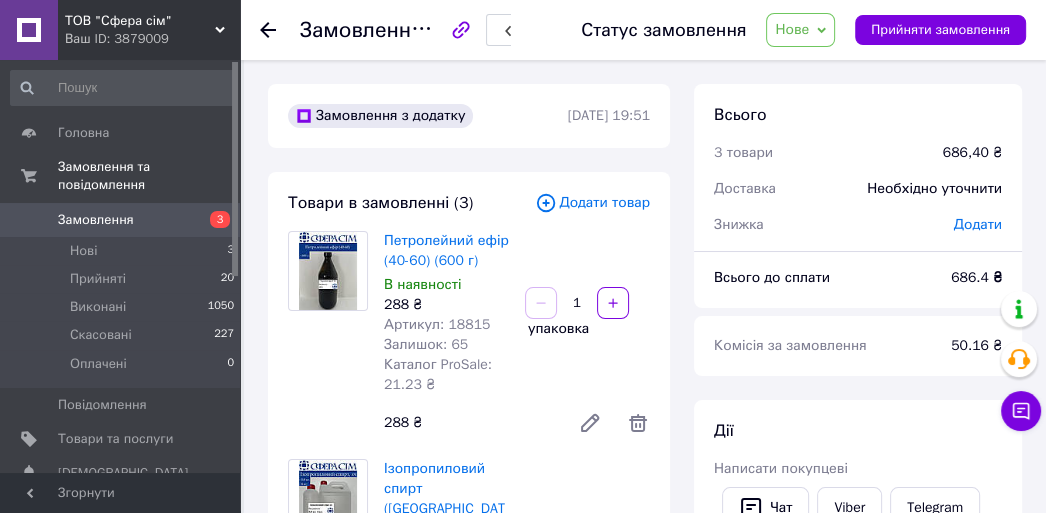 click 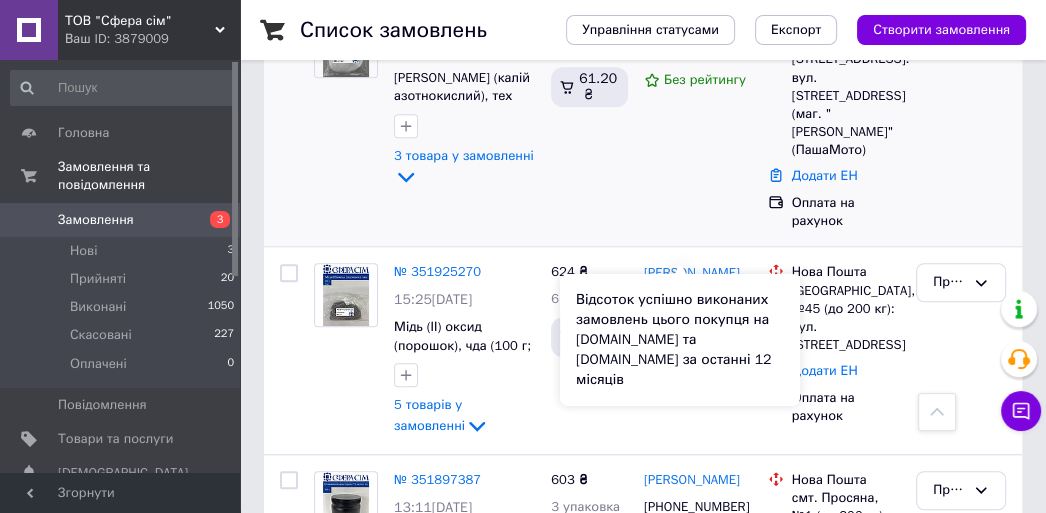scroll, scrollTop: 1181, scrollLeft: 0, axis: vertical 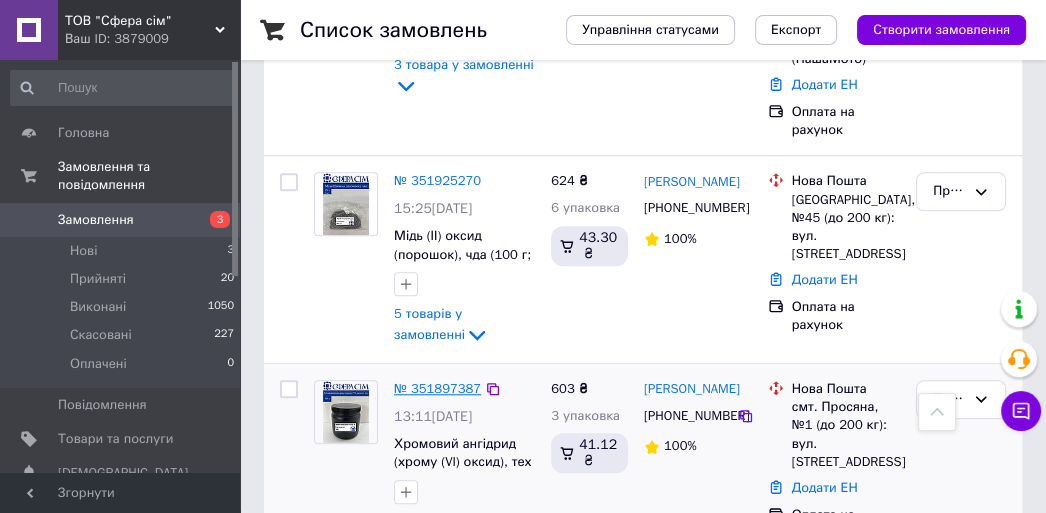 click on "№ 351897387" at bounding box center [437, 388] 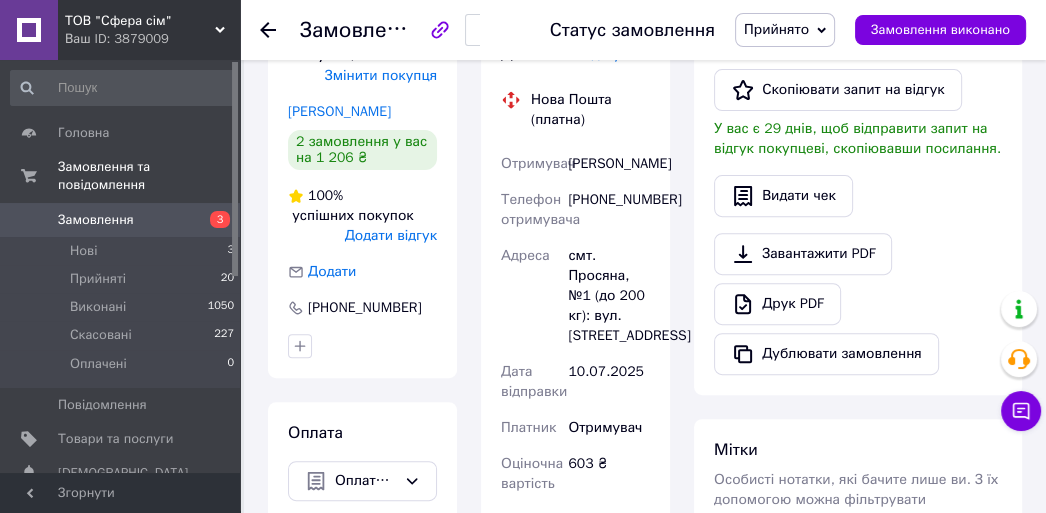 scroll, scrollTop: 322, scrollLeft: 0, axis: vertical 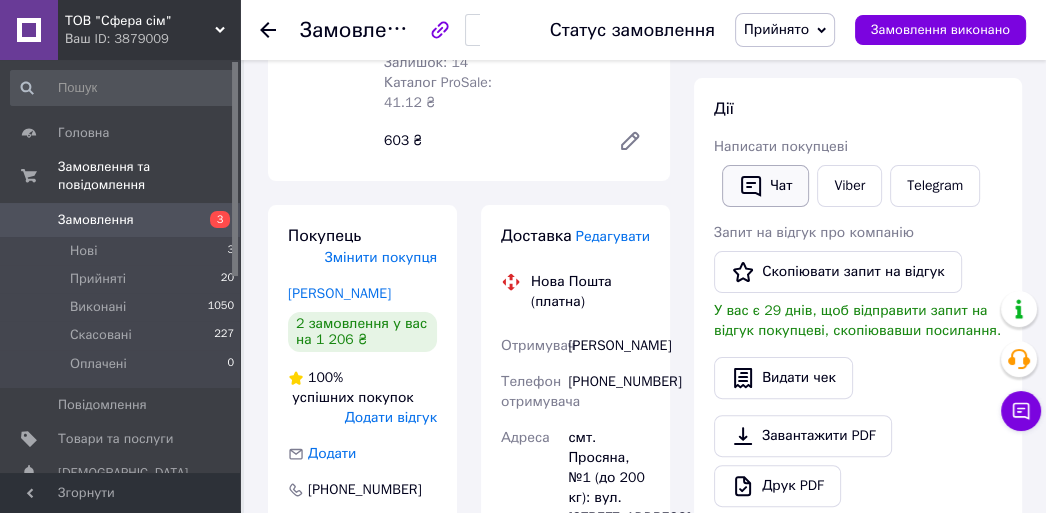 click on "Чат" at bounding box center (765, 186) 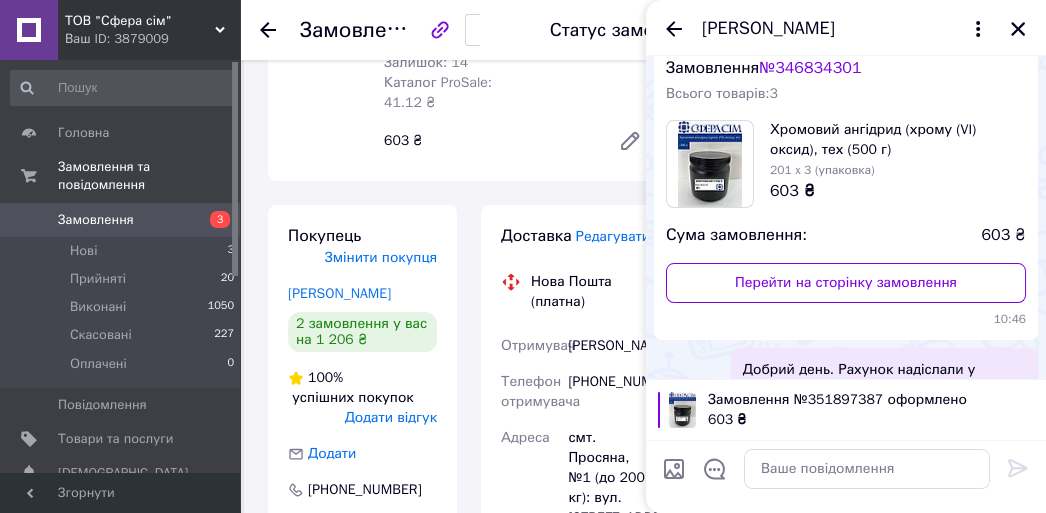 scroll, scrollTop: 124, scrollLeft: 0, axis: vertical 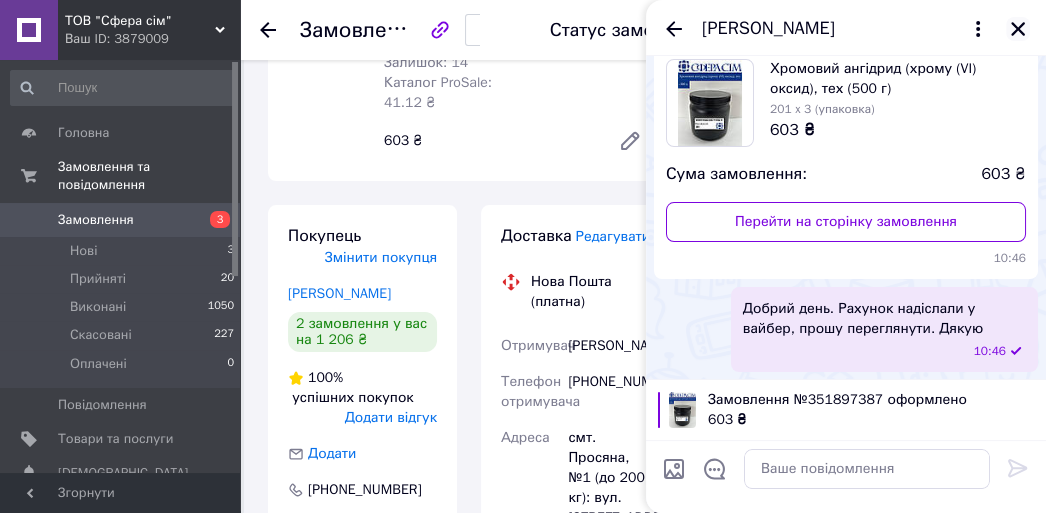 click 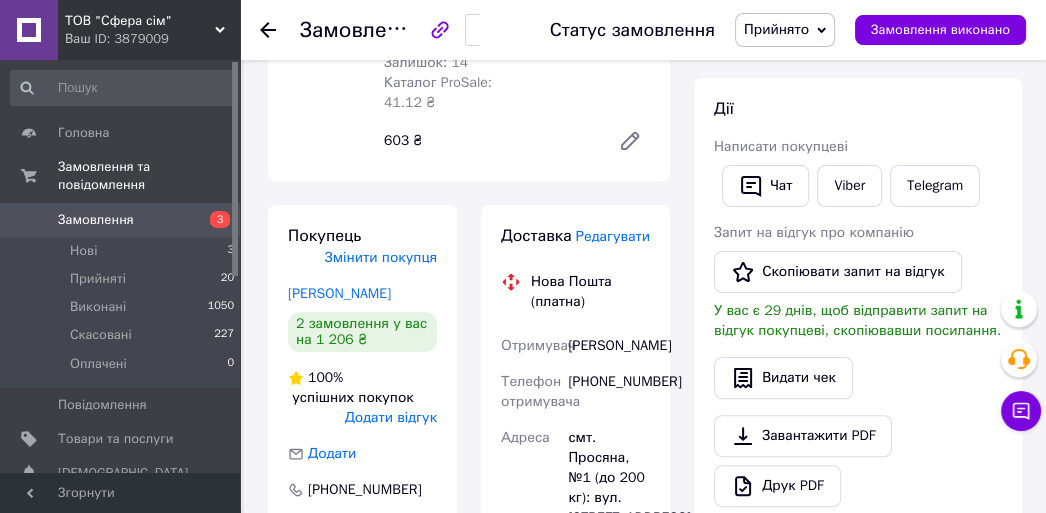 click 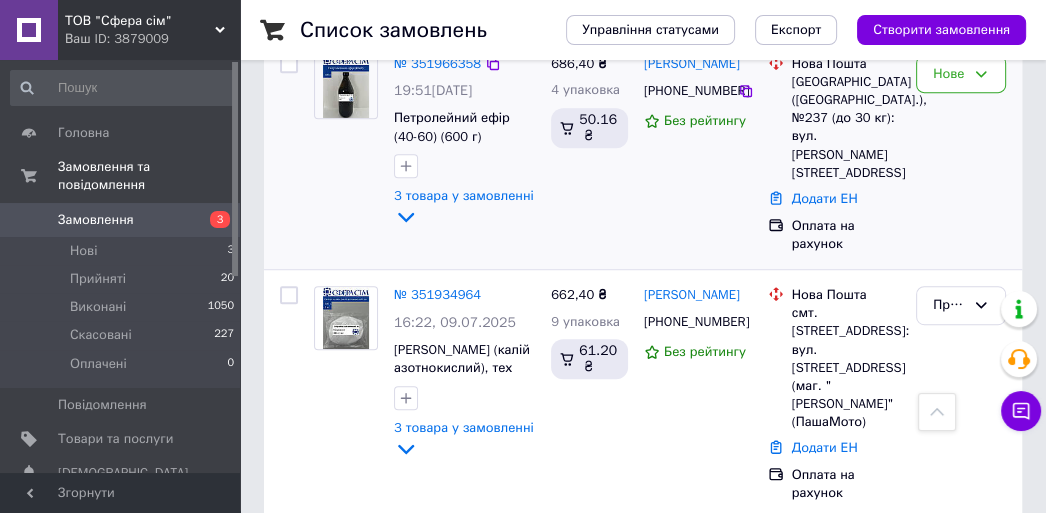 scroll, scrollTop: 727, scrollLeft: 0, axis: vertical 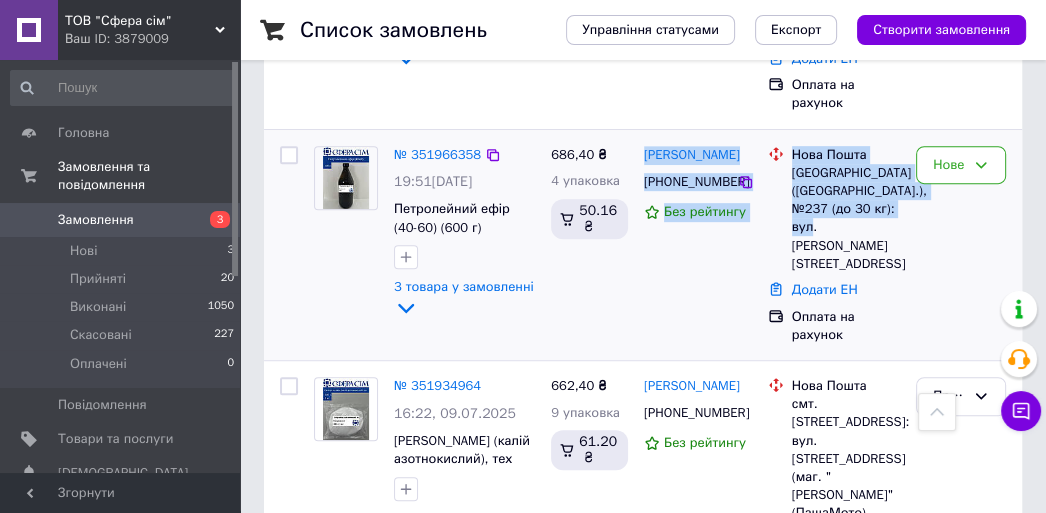 drag, startPoint x: 641, startPoint y: 124, endPoint x: 866, endPoint y: 204, distance: 238.79907 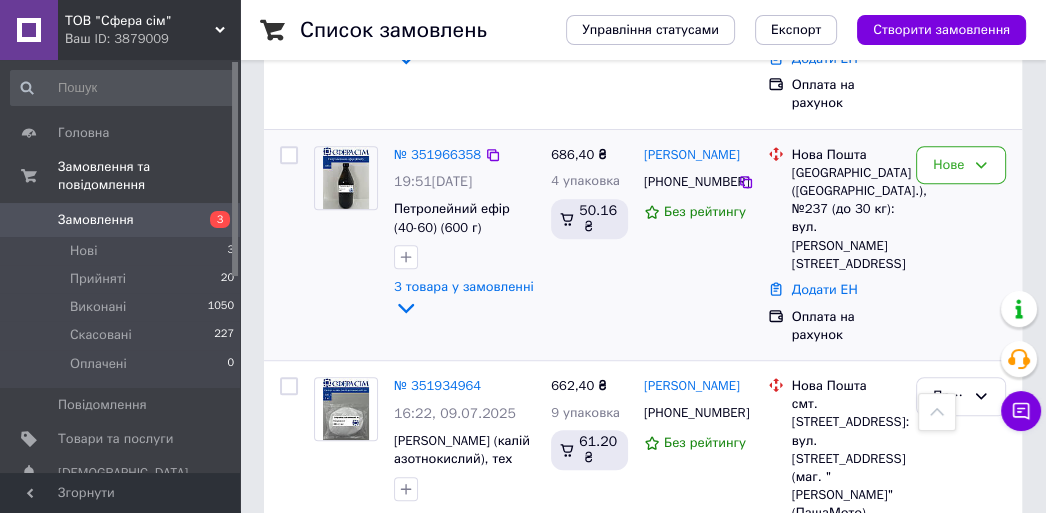 click on "686,40 ₴ 4 упаковка 50.16 ₴" at bounding box center [589, 245] 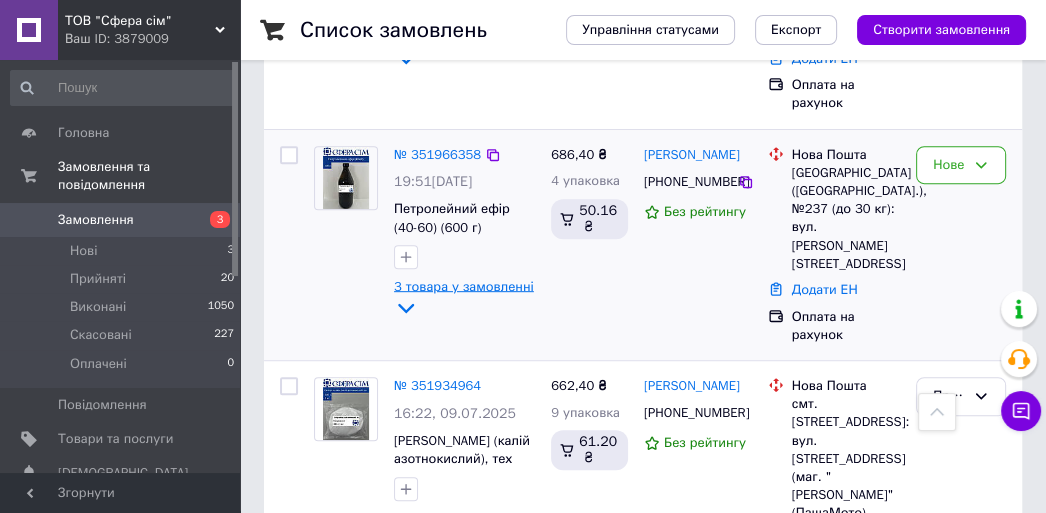 click 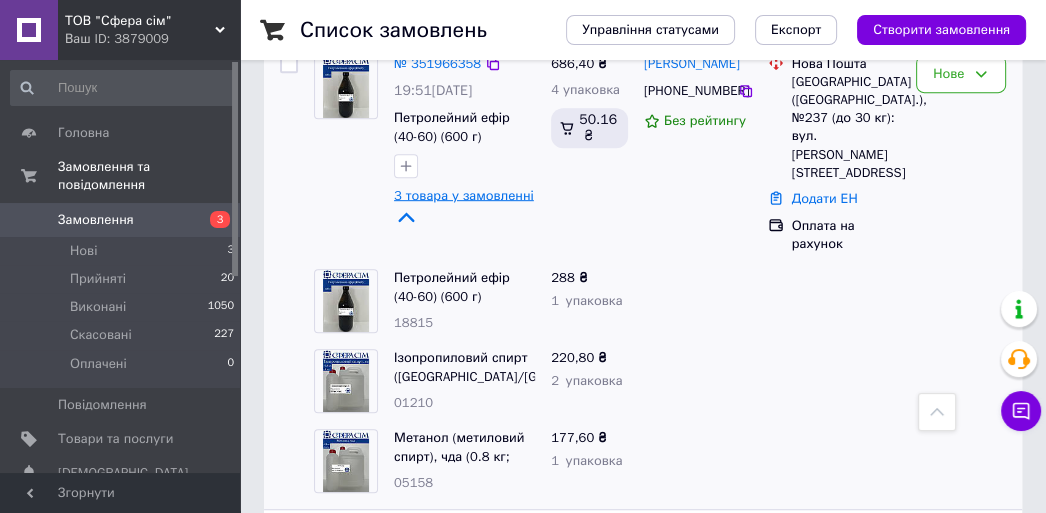 scroll, scrollTop: 909, scrollLeft: 0, axis: vertical 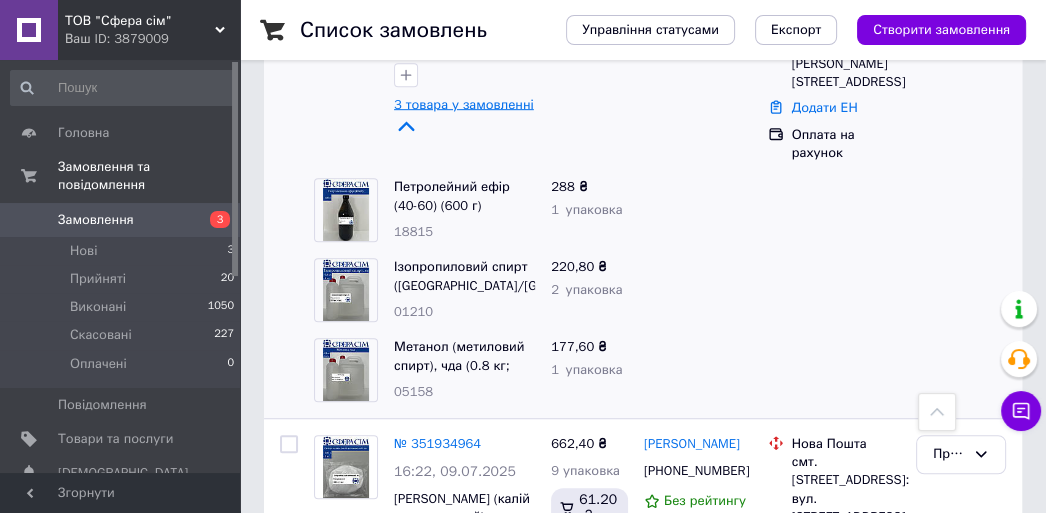 click at bounding box center [698, 210] 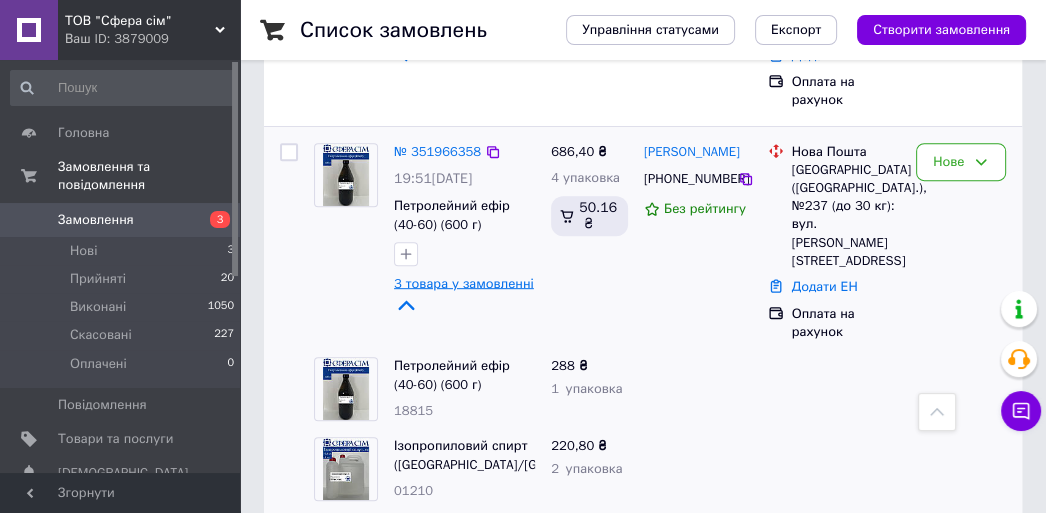 scroll, scrollTop: 636, scrollLeft: 0, axis: vertical 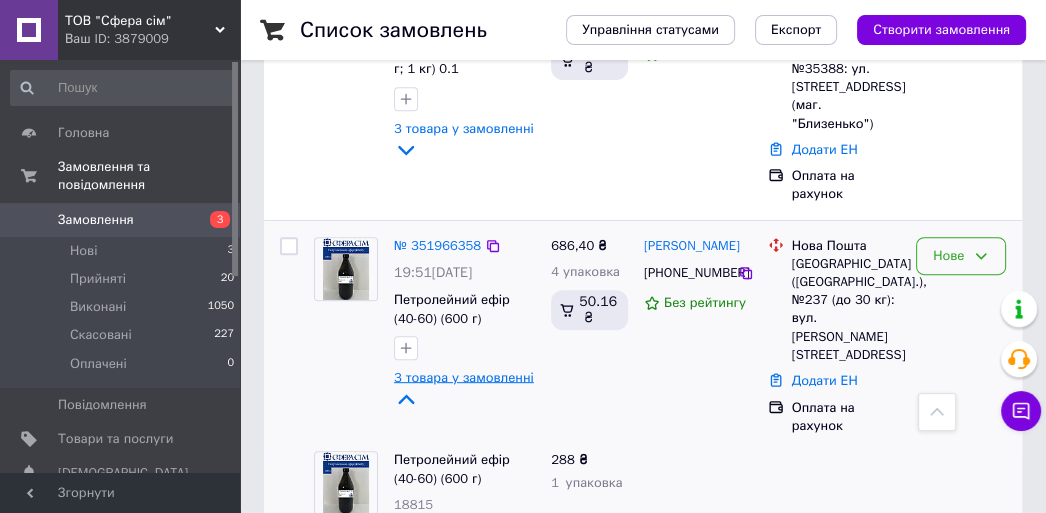 click on "Нове" at bounding box center [961, 256] 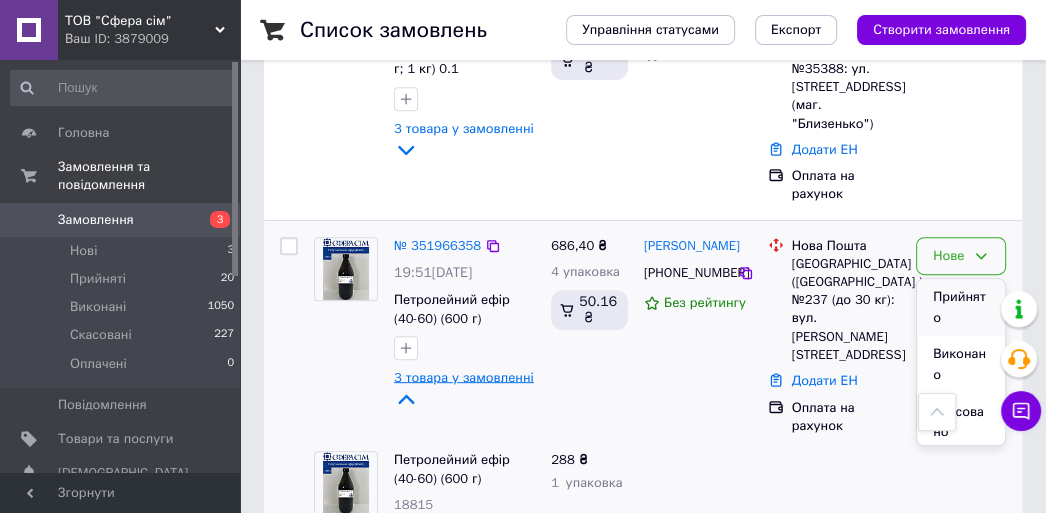 click on "Прийнято" at bounding box center [961, 307] 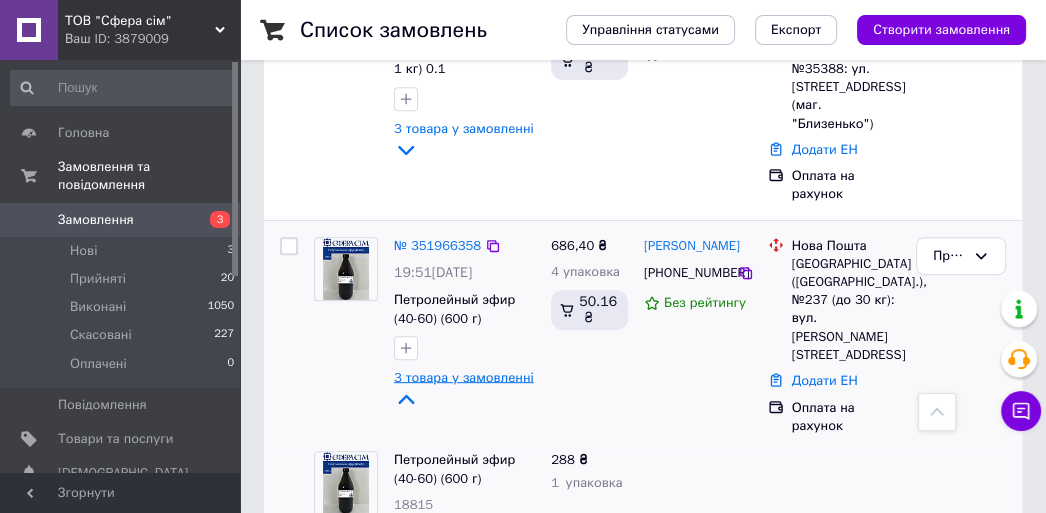 click on "[PERSON_NAME] [PHONE_NUMBER] Без рейтингу" at bounding box center [698, 336] 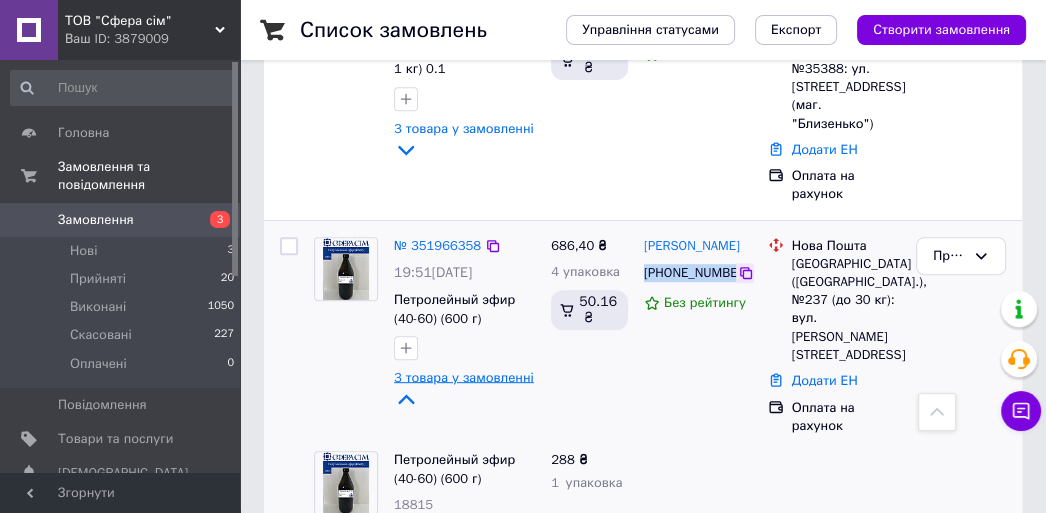 drag, startPoint x: 645, startPoint y: 255, endPoint x: 739, endPoint y: 258, distance: 94.04786 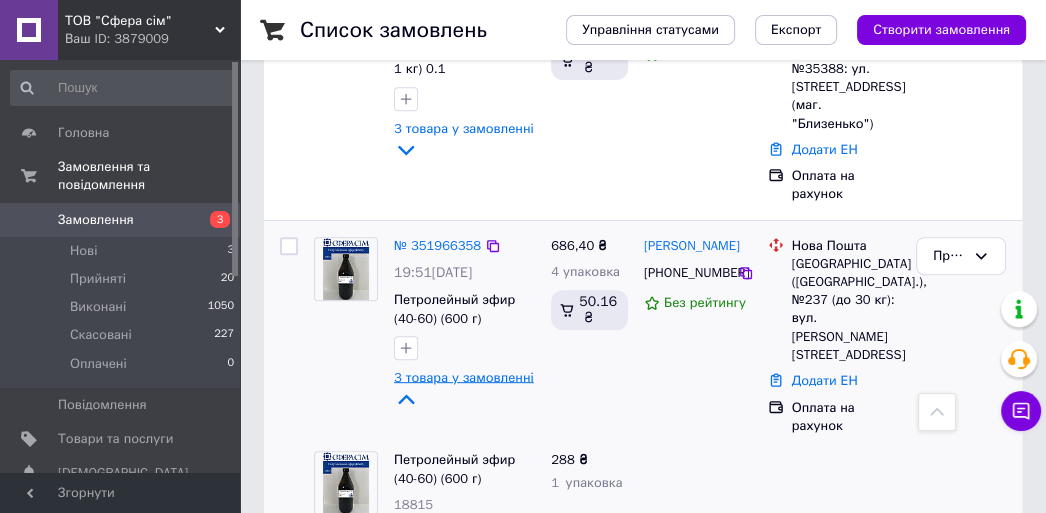 click on "686,40 ₴ 4 упаковка 50.16 ₴" at bounding box center (589, 336) 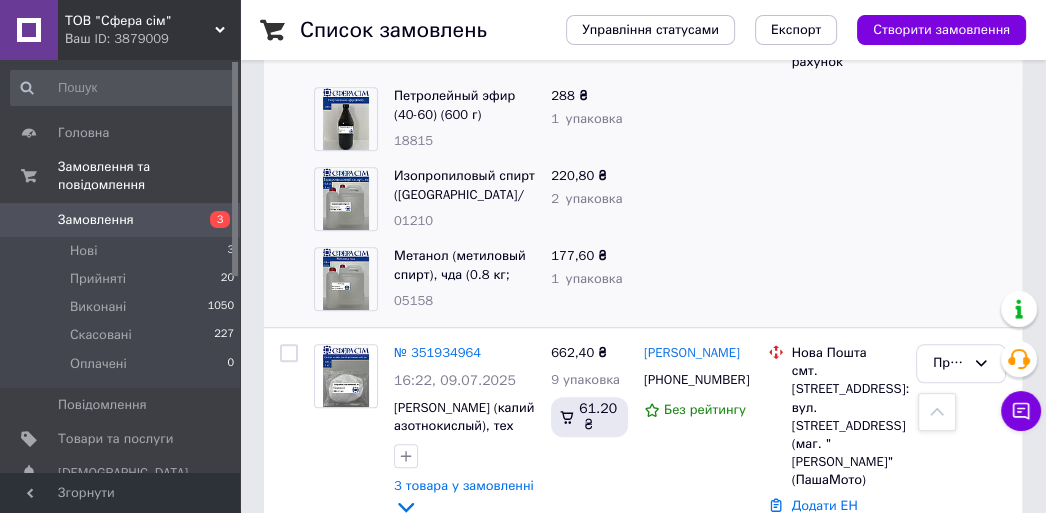 scroll, scrollTop: 1090, scrollLeft: 0, axis: vertical 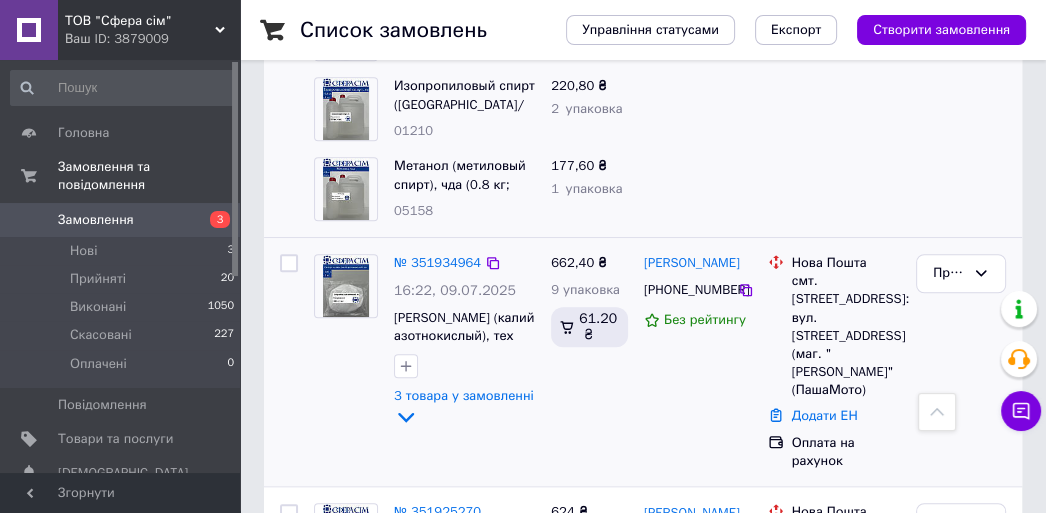 click on "662,40 ₴ 9 упаковка 61.20 ₴" at bounding box center [589, 362] 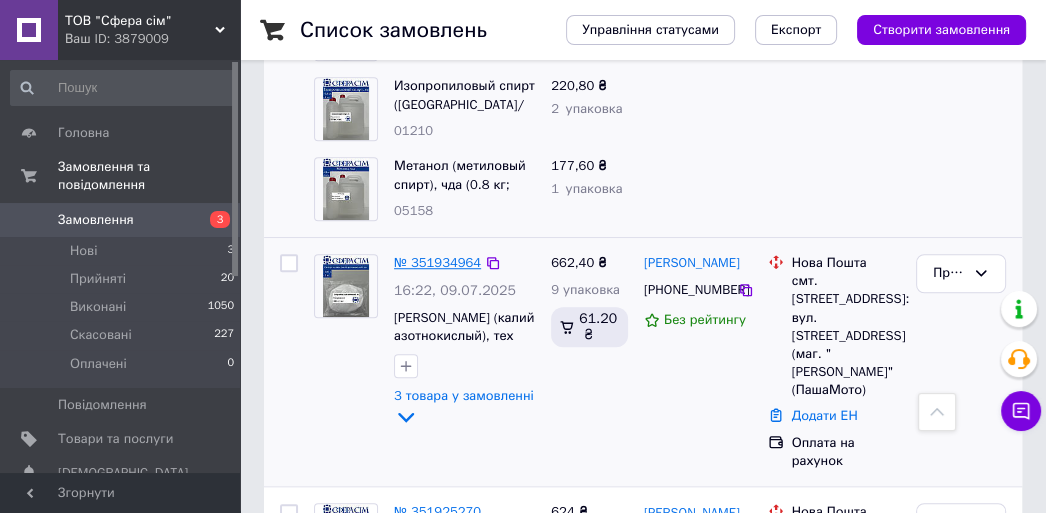 click on "№ 351934964" at bounding box center [437, 262] 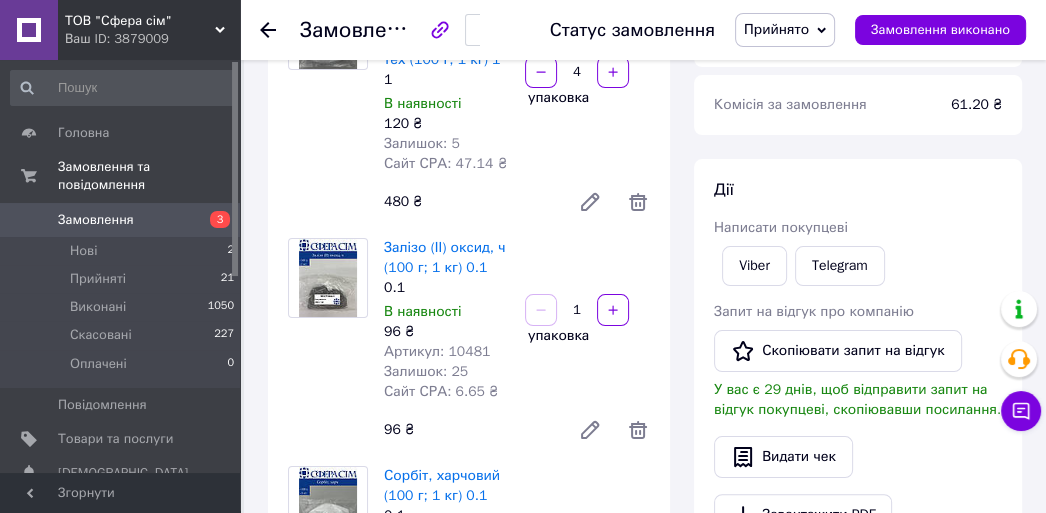 scroll, scrollTop: 90, scrollLeft: 0, axis: vertical 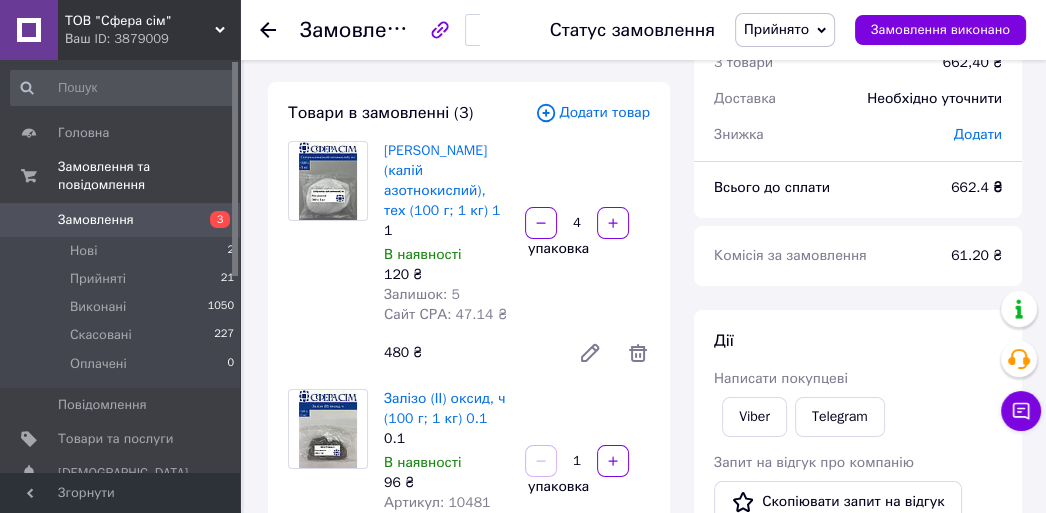 click 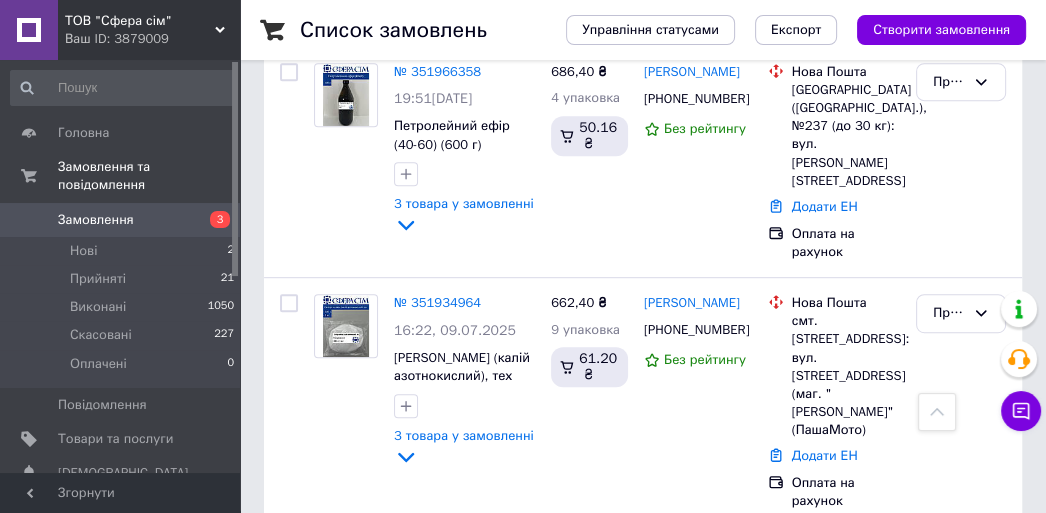 scroll, scrollTop: 818, scrollLeft: 0, axis: vertical 